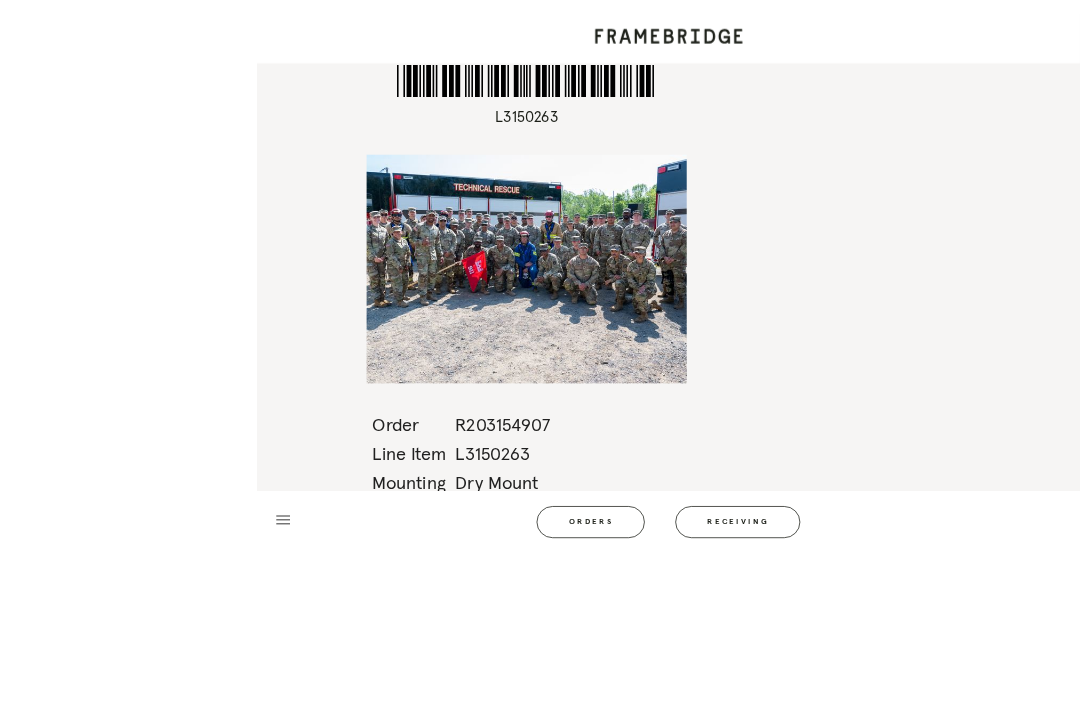 scroll, scrollTop: 64, scrollLeft: 0, axis: vertical 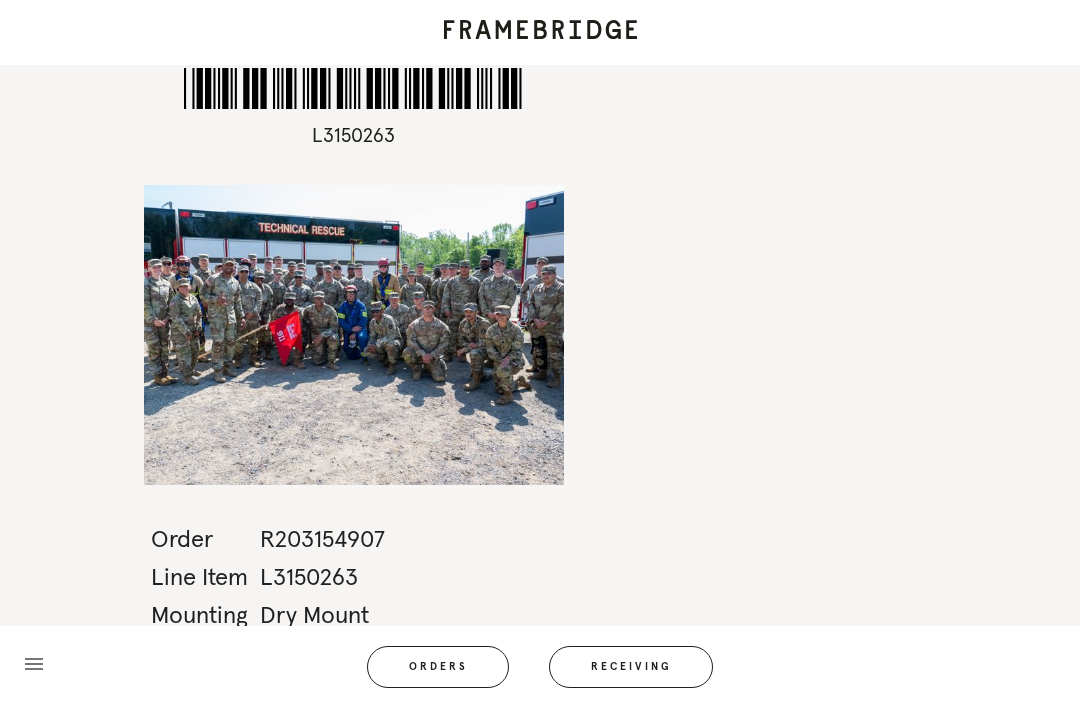 click on "Orders" at bounding box center (438, 667) 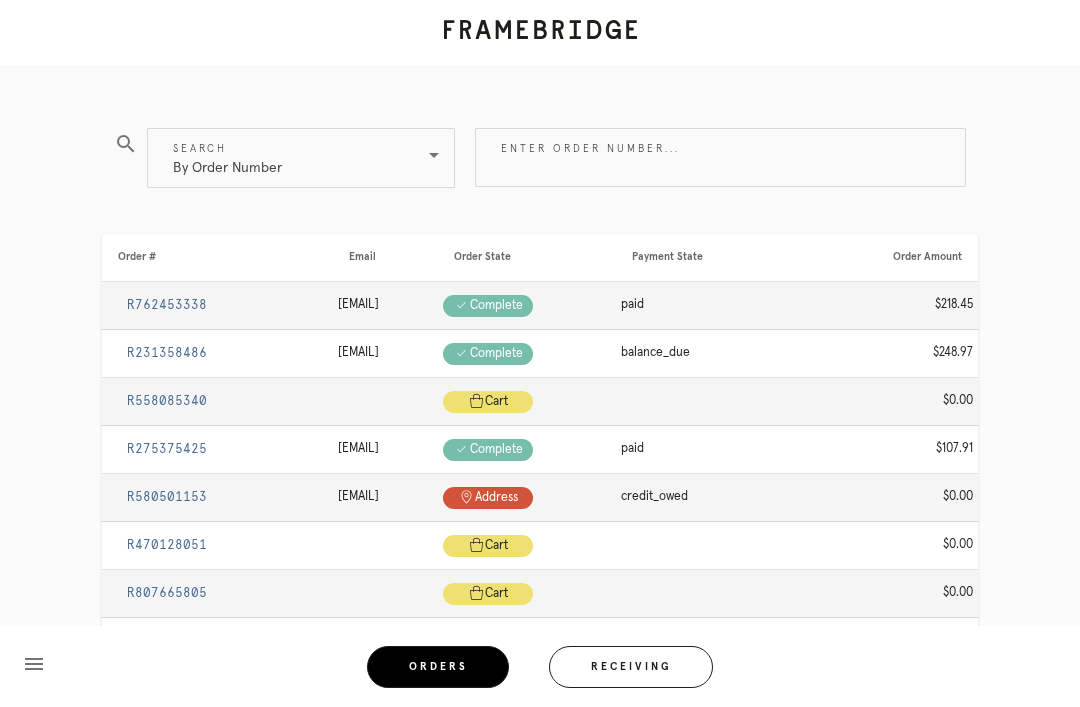 click on "Receiving" at bounding box center (631, 667) 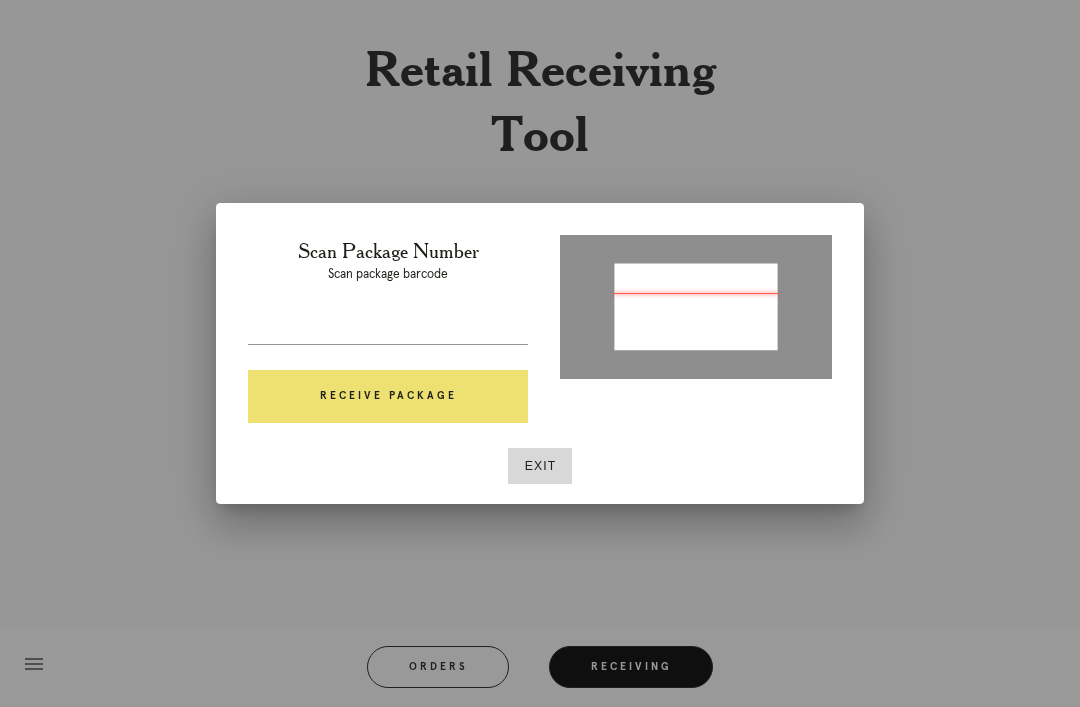 type on "P734663081431062" 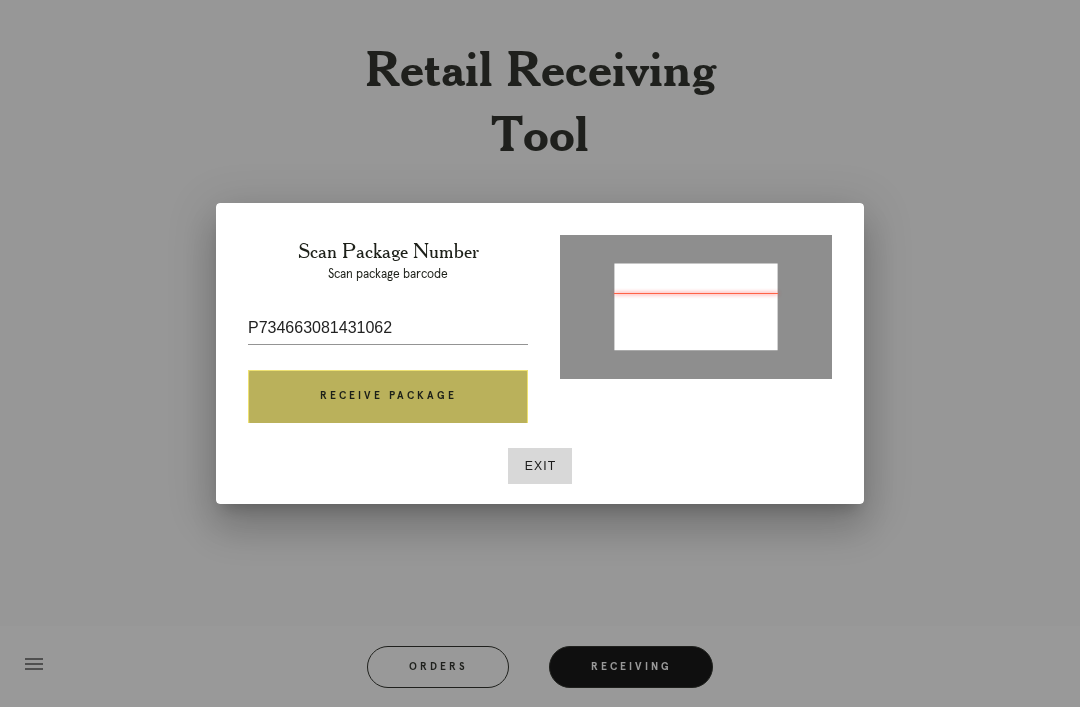 click on "Receive Package" at bounding box center [388, 397] 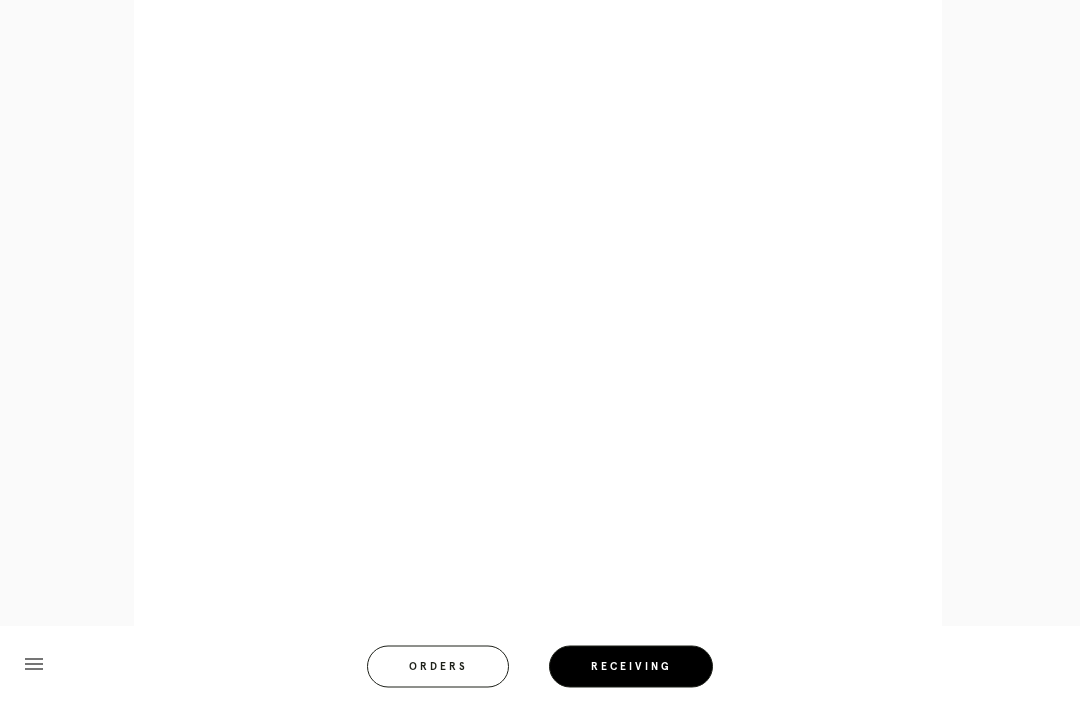 scroll, scrollTop: 976, scrollLeft: 0, axis: vertical 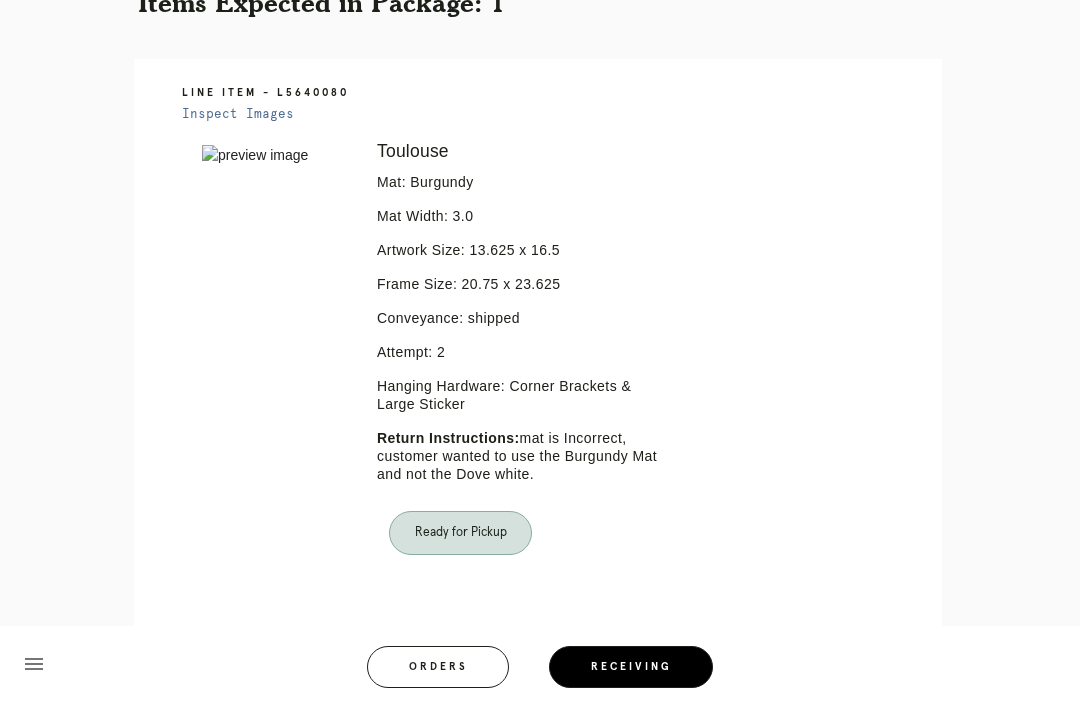 click on "Ready for Pickup" at bounding box center [460, 533] 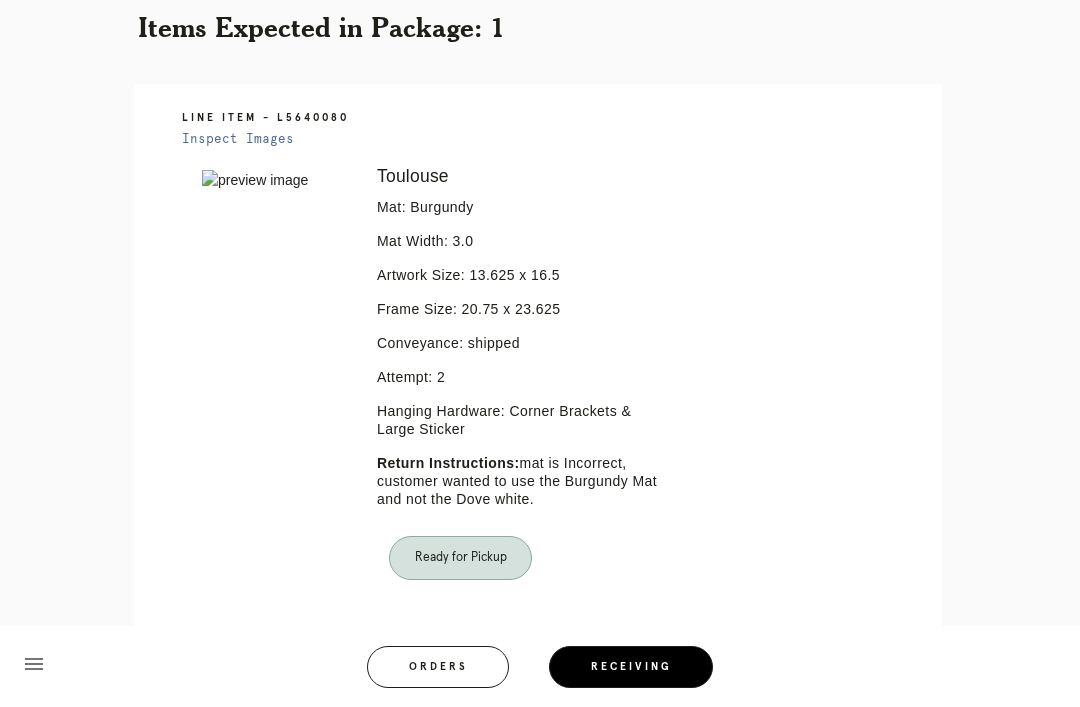 scroll, scrollTop: 306, scrollLeft: 0, axis: vertical 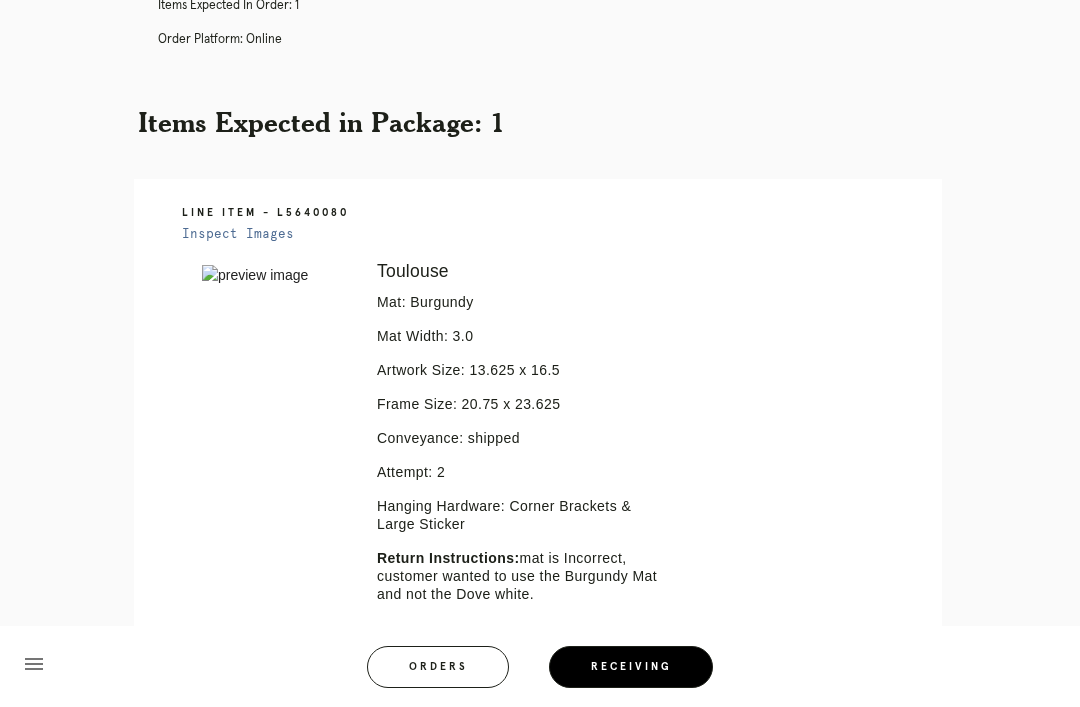 click on "Orders" at bounding box center (438, 667) 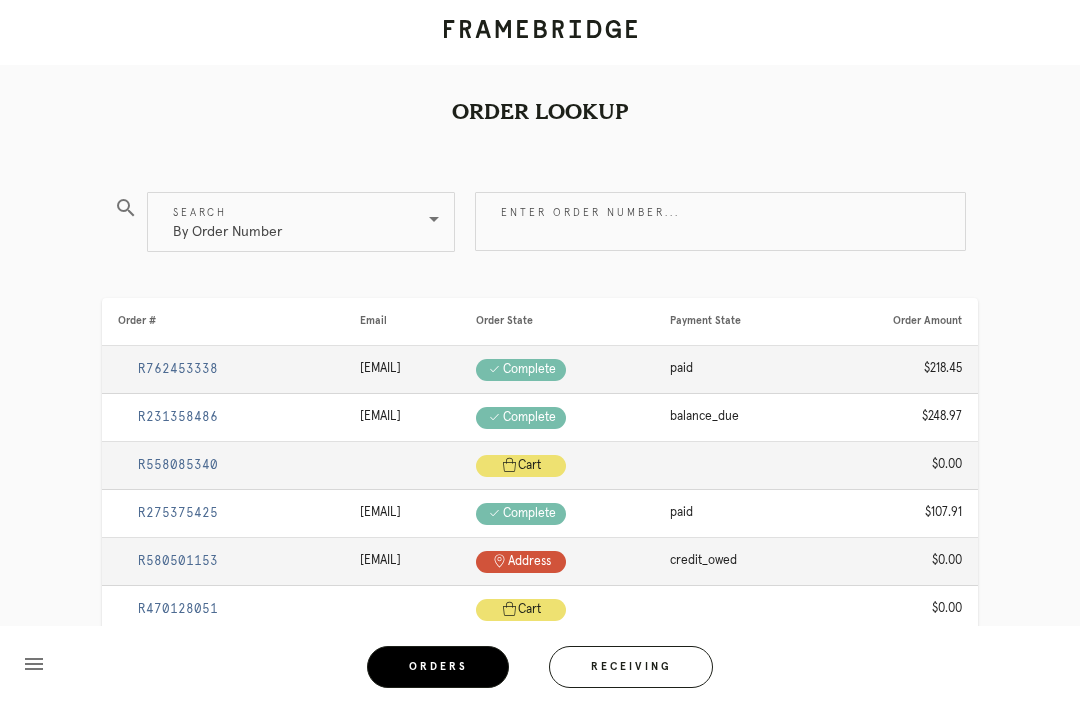 click on "Receiving" at bounding box center (631, 667) 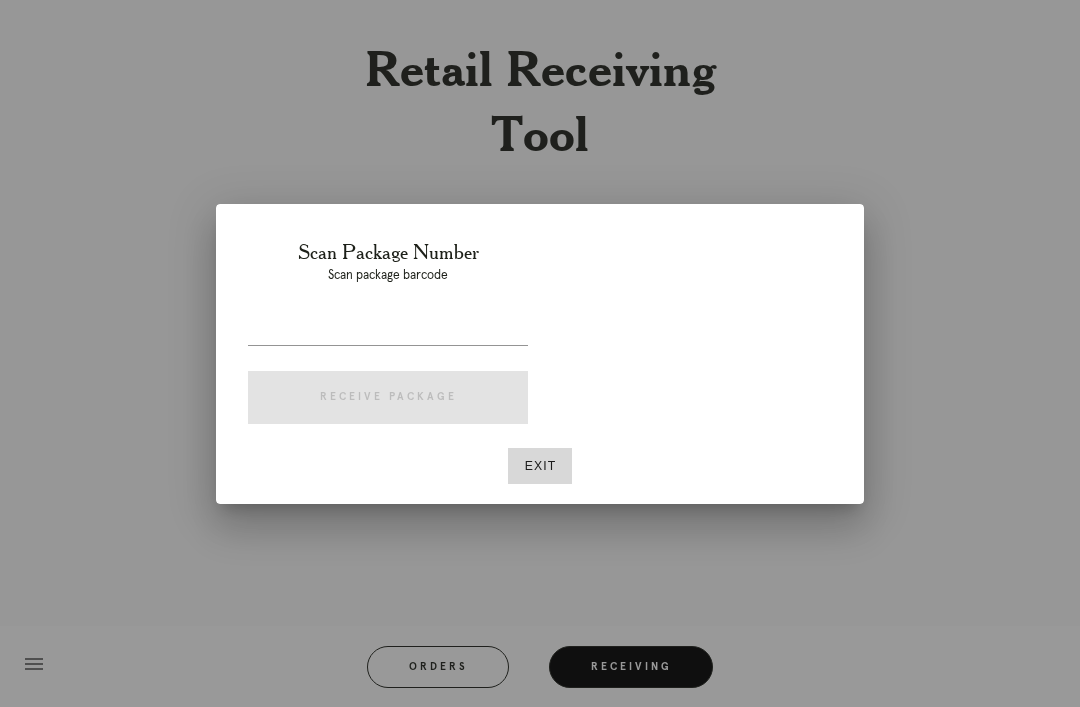scroll, scrollTop: 64, scrollLeft: 0, axis: vertical 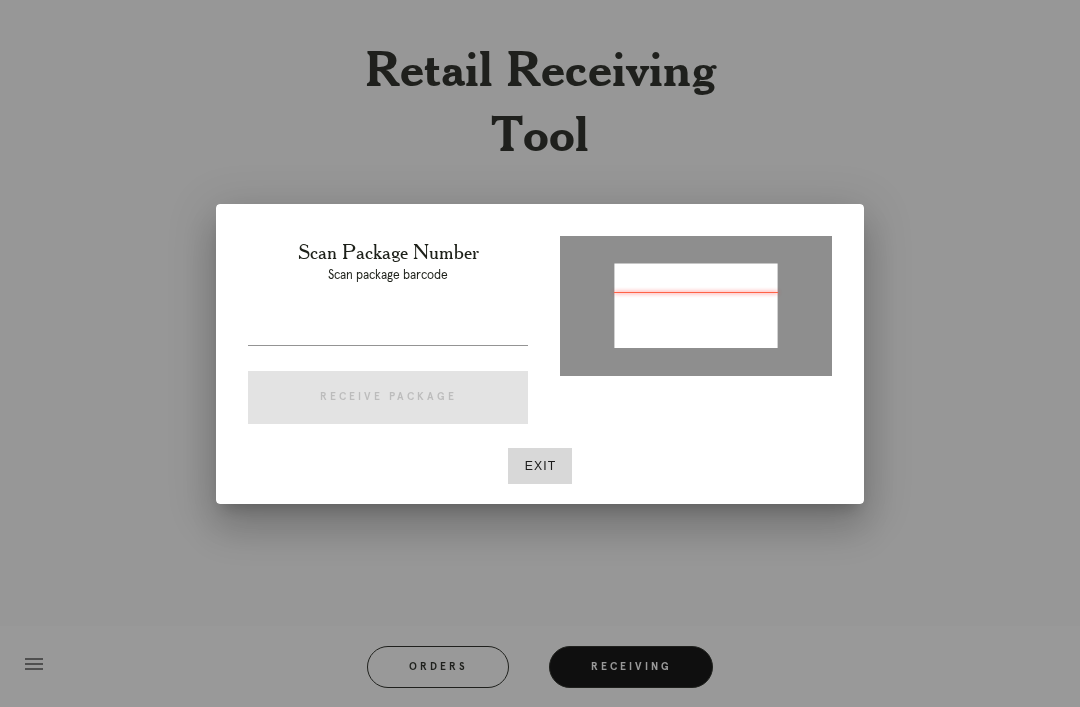 type on "P536967105333820" 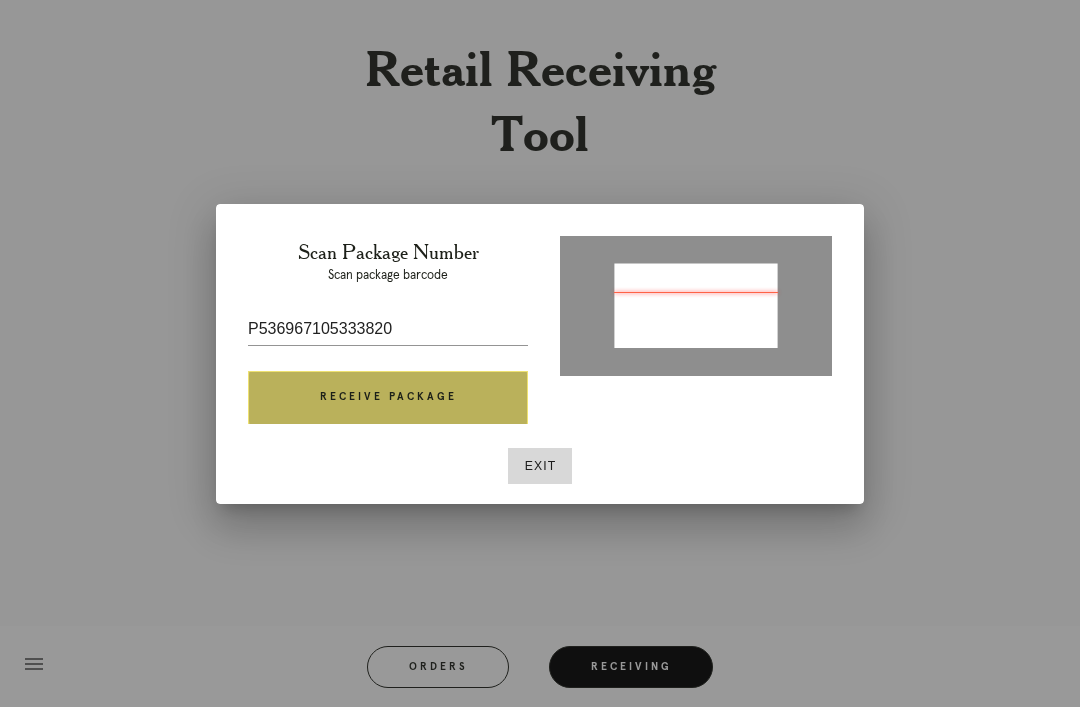 click on "Receive Package" at bounding box center [388, 398] 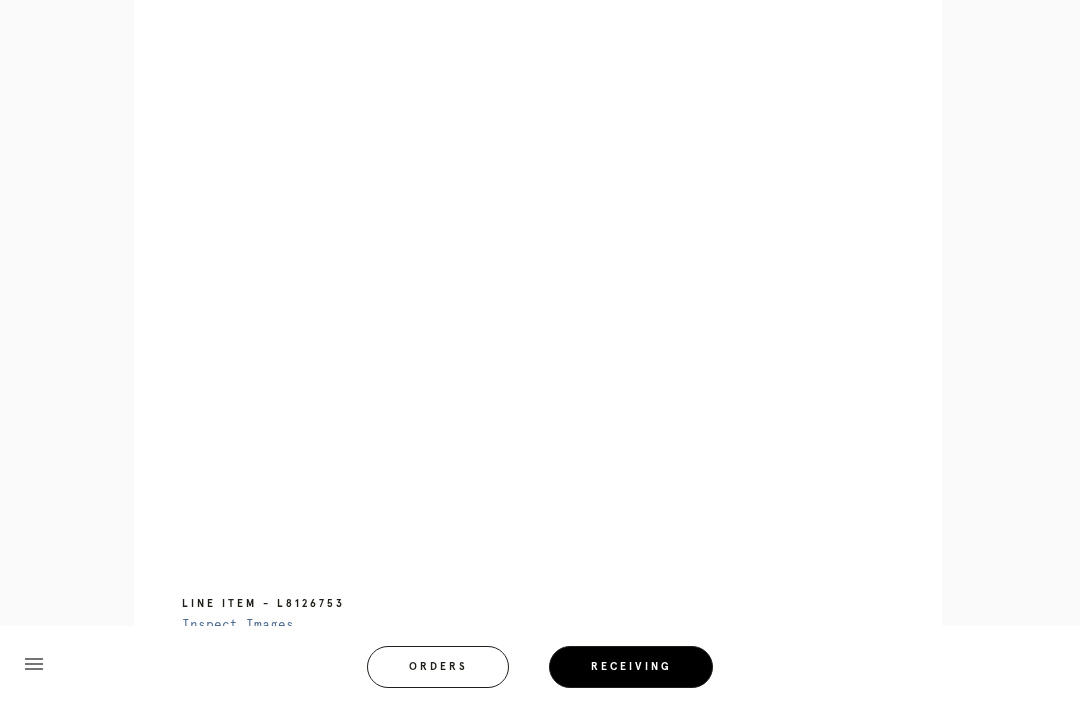 scroll, scrollTop: 989, scrollLeft: 0, axis: vertical 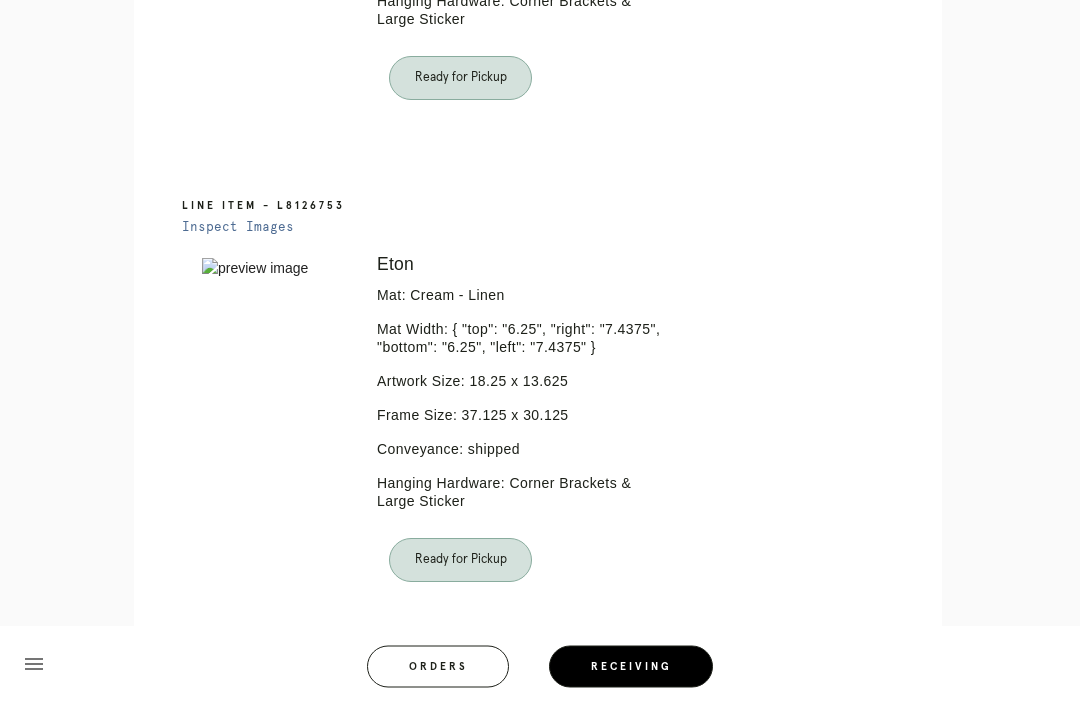 click on "Orders" at bounding box center [438, 667] 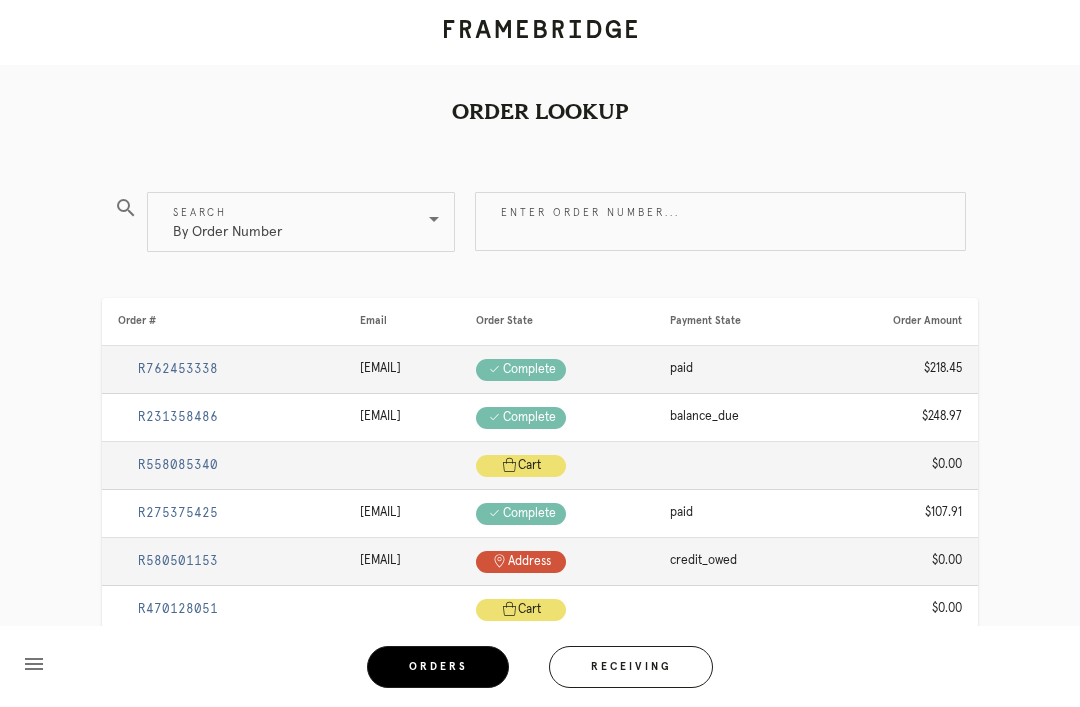 click on "Receiving" at bounding box center [631, 667] 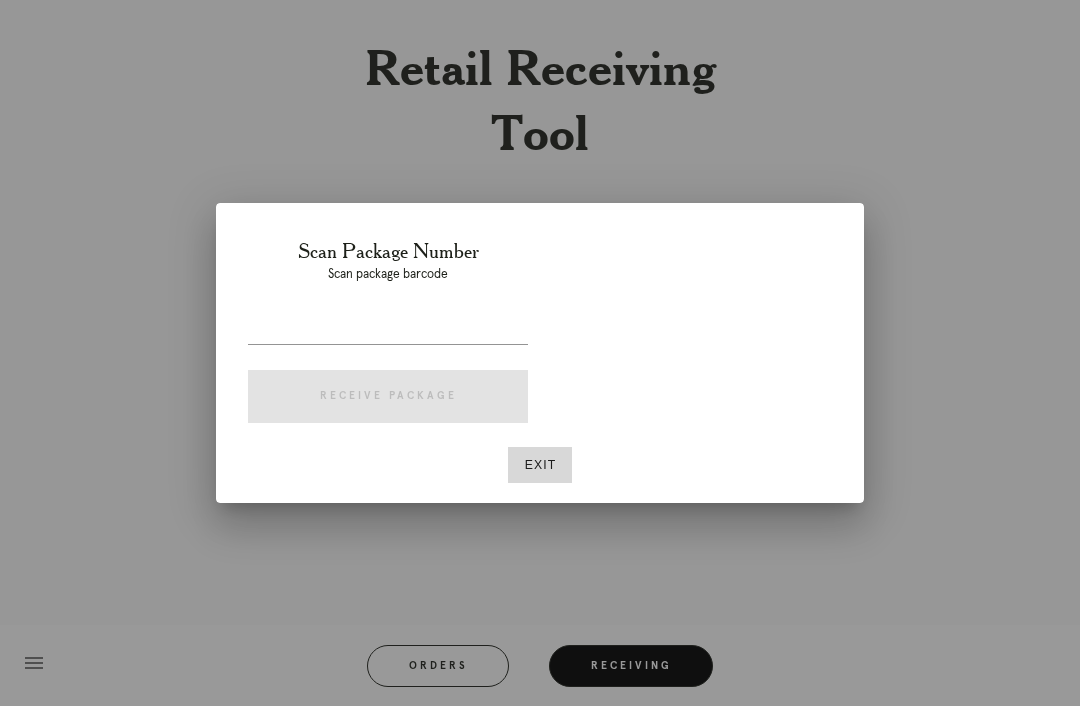 scroll, scrollTop: 64, scrollLeft: 0, axis: vertical 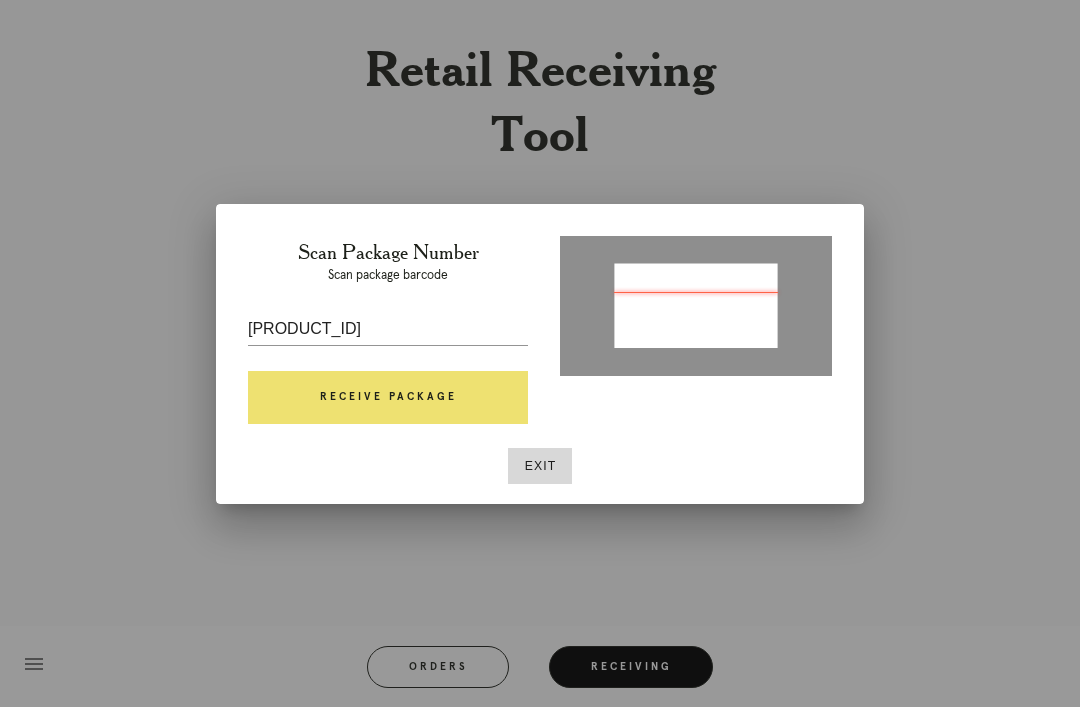 type on "P258548135787871" 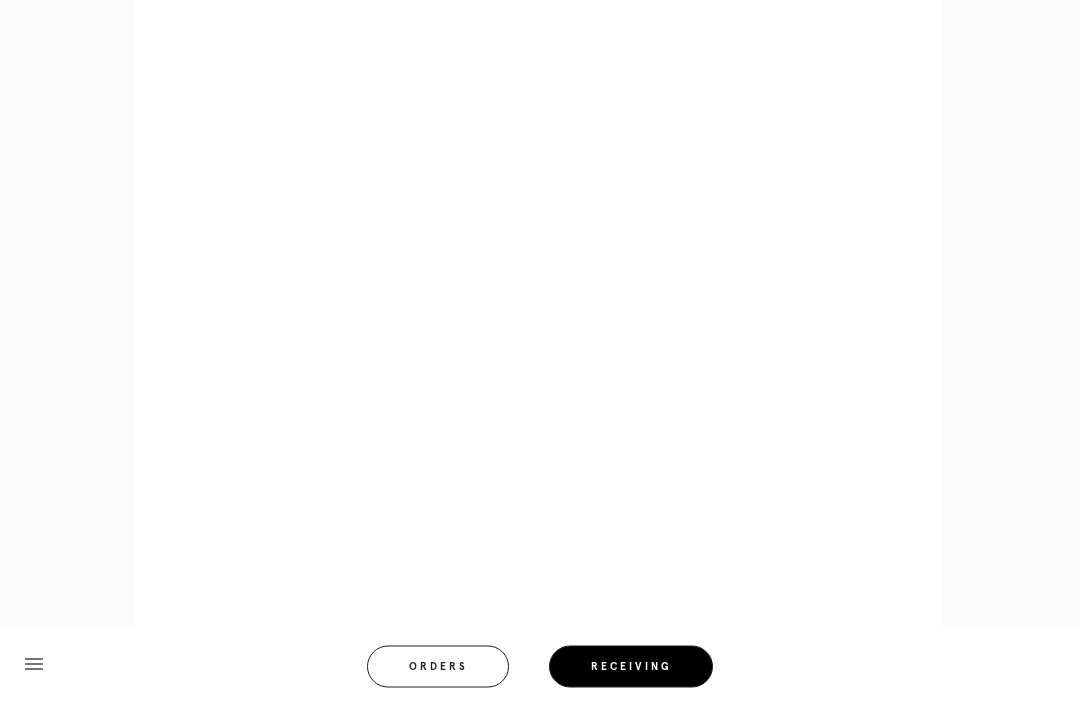 scroll, scrollTop: 928, scrollLeft: 0, axis: vertical 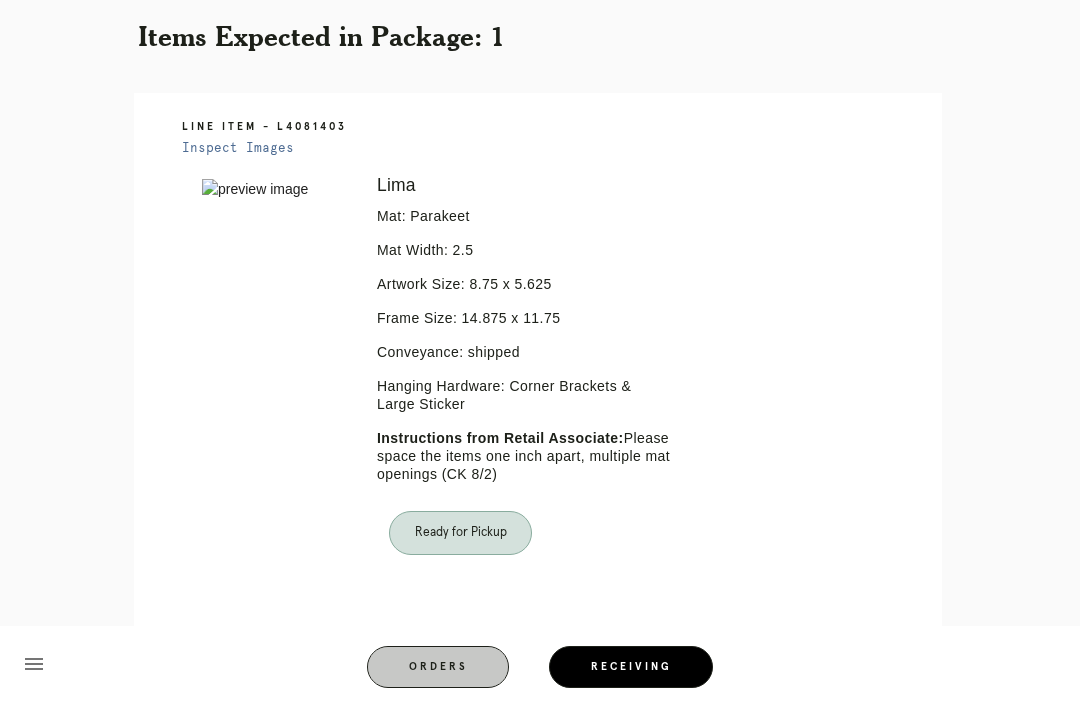 click on "Receiving" at bounding box center [631, 667] 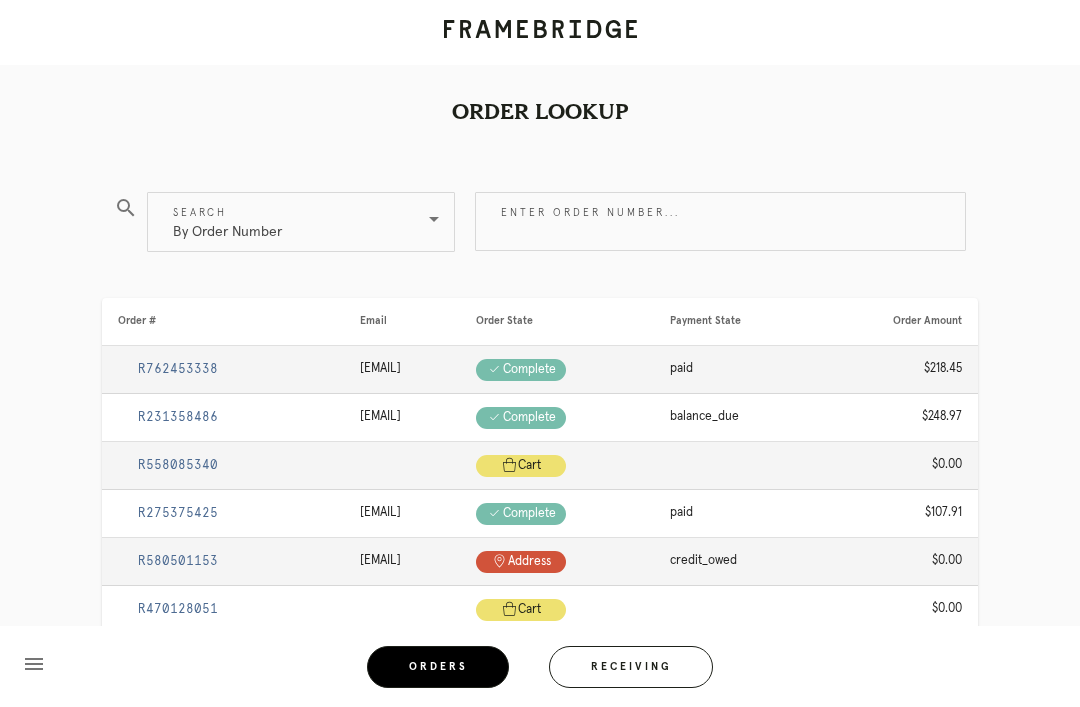 click on "Receiving" at bounding box center [631, 667] 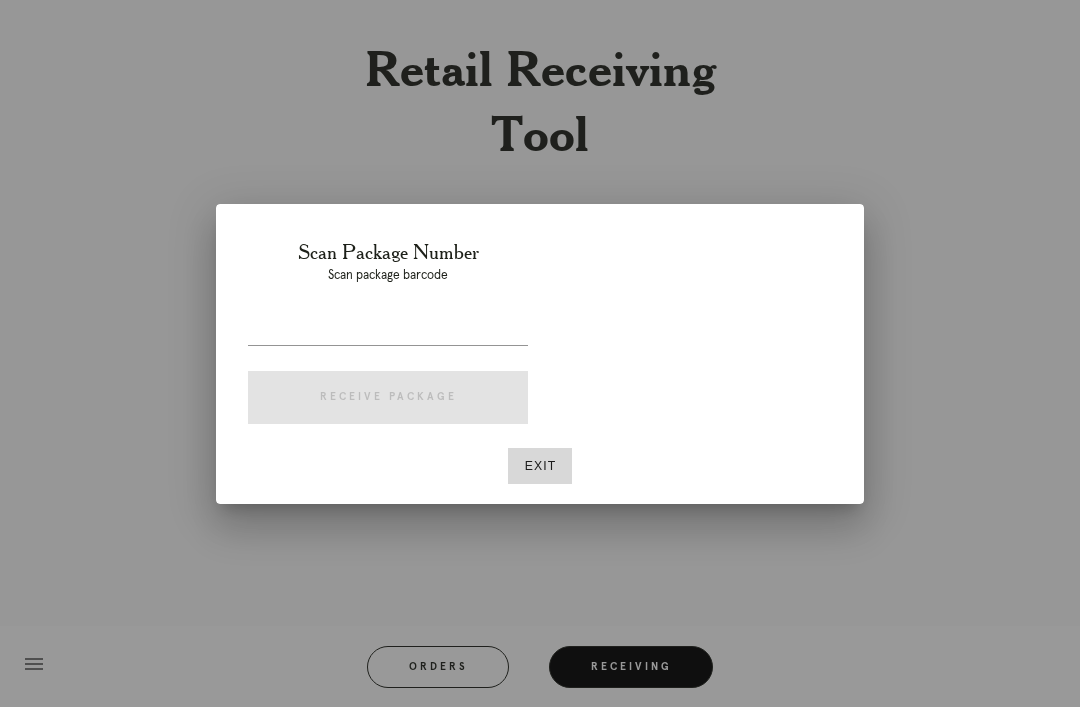 scroll, scrollTop: 64, scrollLeft: 0, axis: vertical 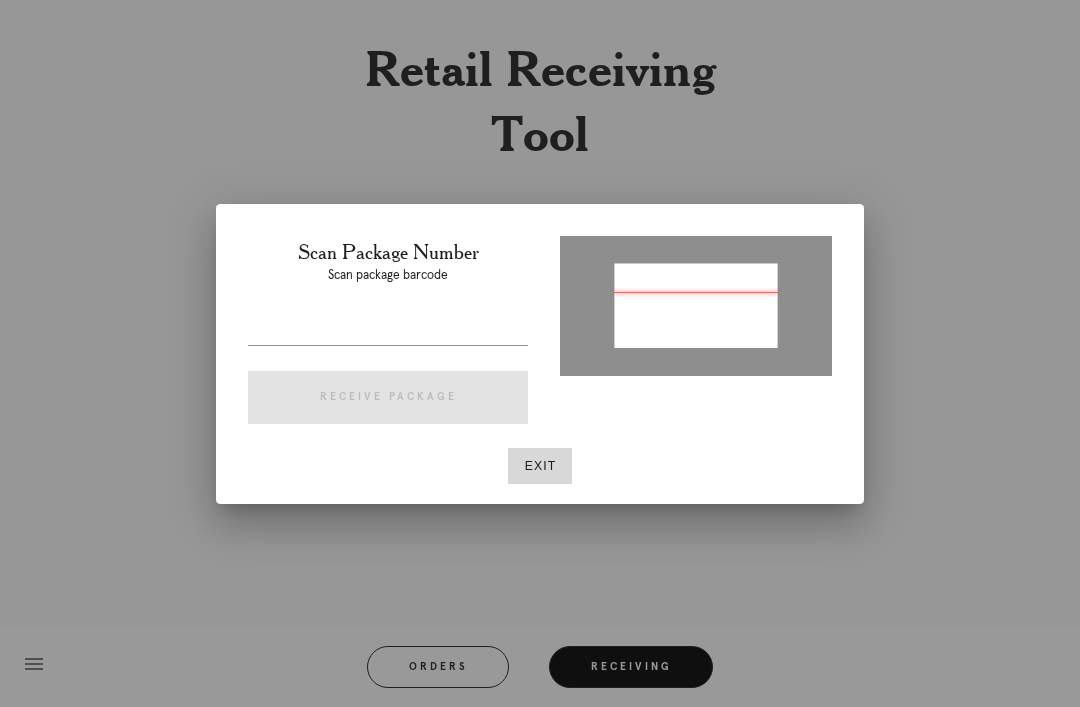 type on "P669343310451755" 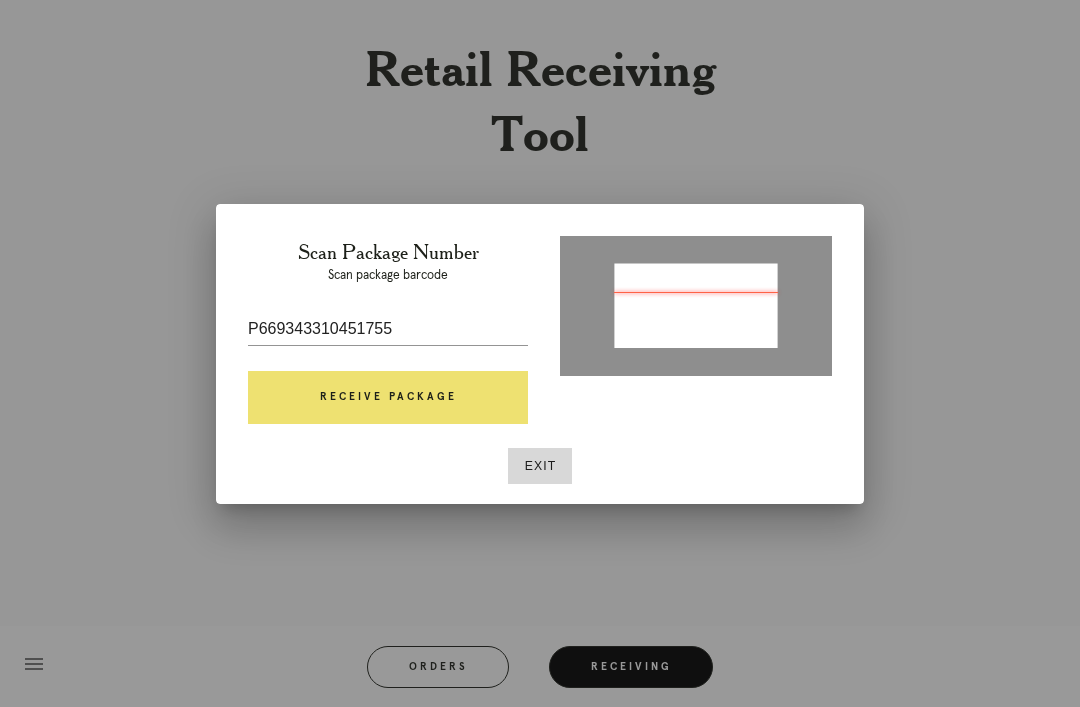 click on "Receive Package" at bounding box center (388, 398) 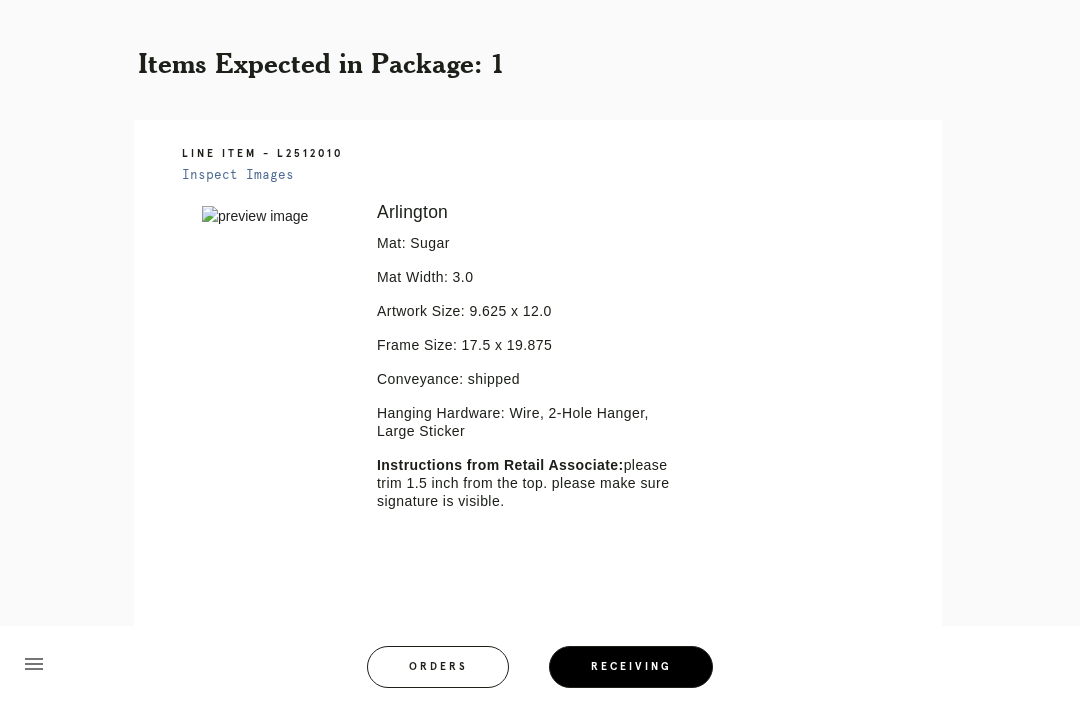 scroll, scrollTop: 452, scrollLeft: 0, axis: vertical 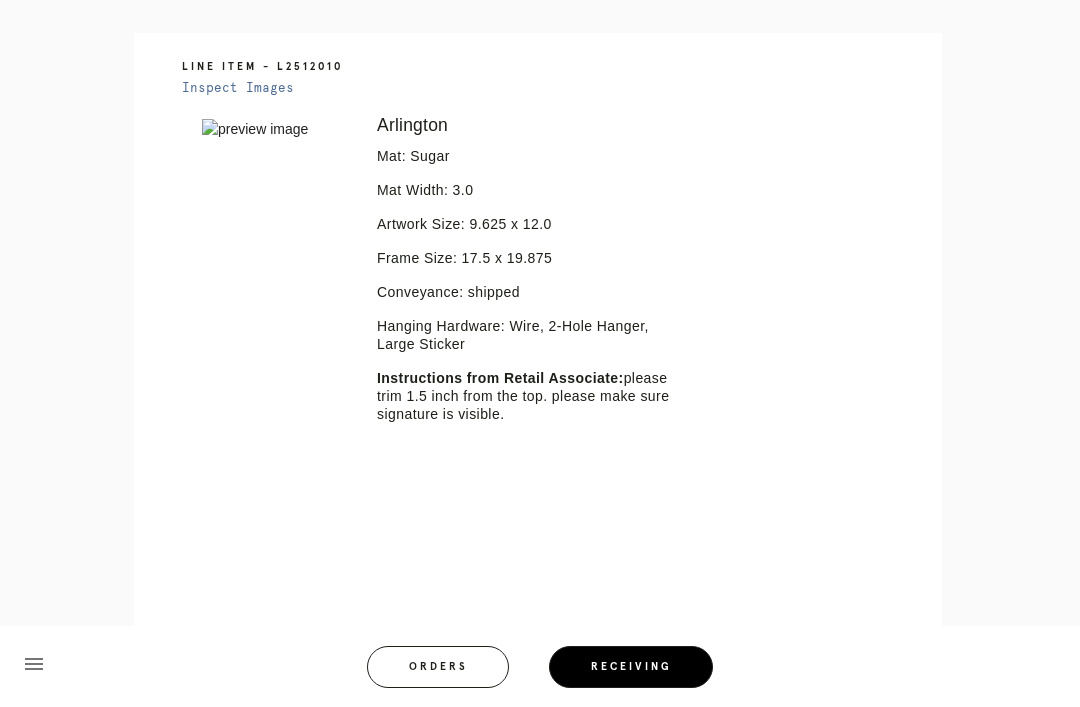 click at bounding box center (275, 129) 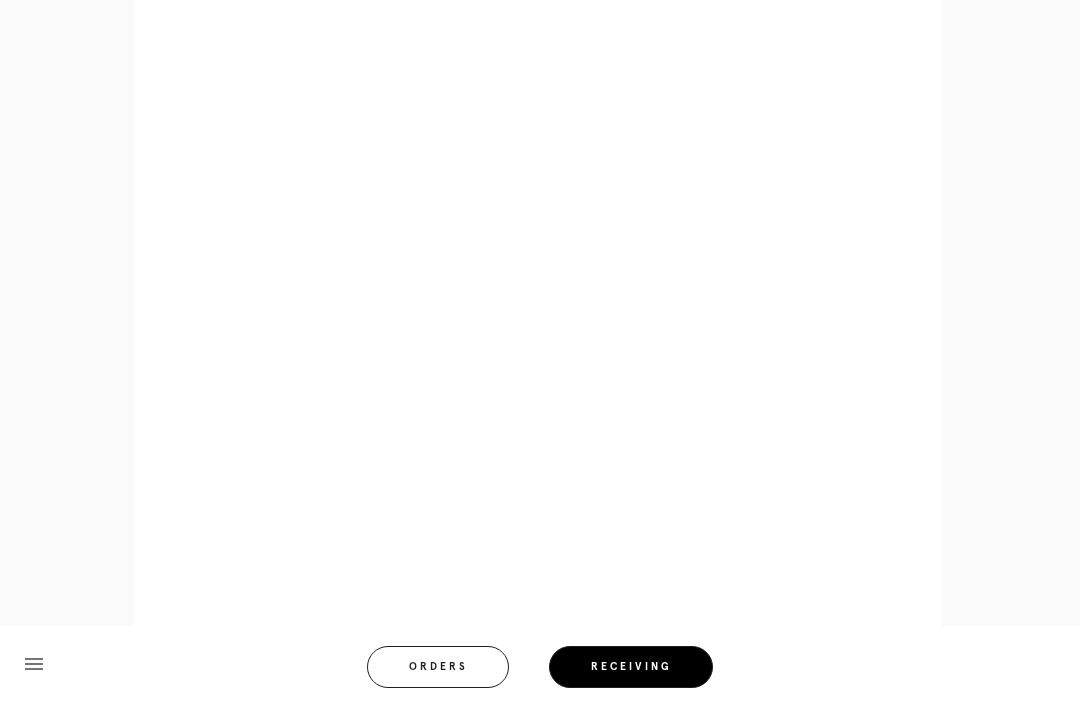 scroll, scrollTop: 928, scrollLeft: 0, axis: vertical 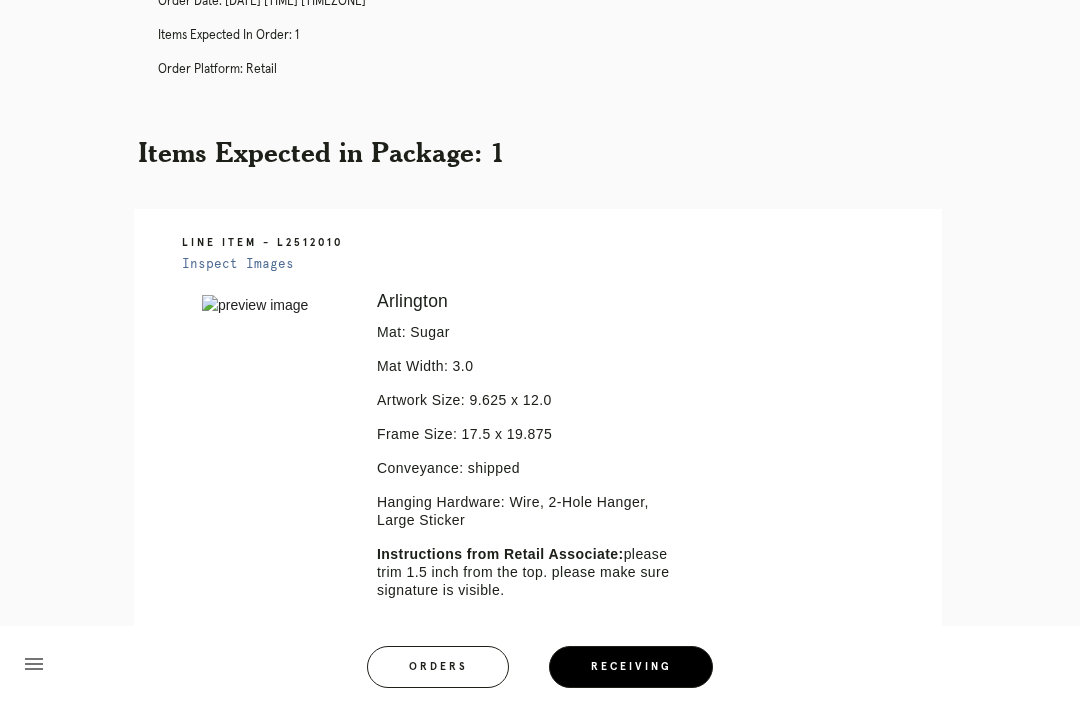 click at bounding box center [275, 305] 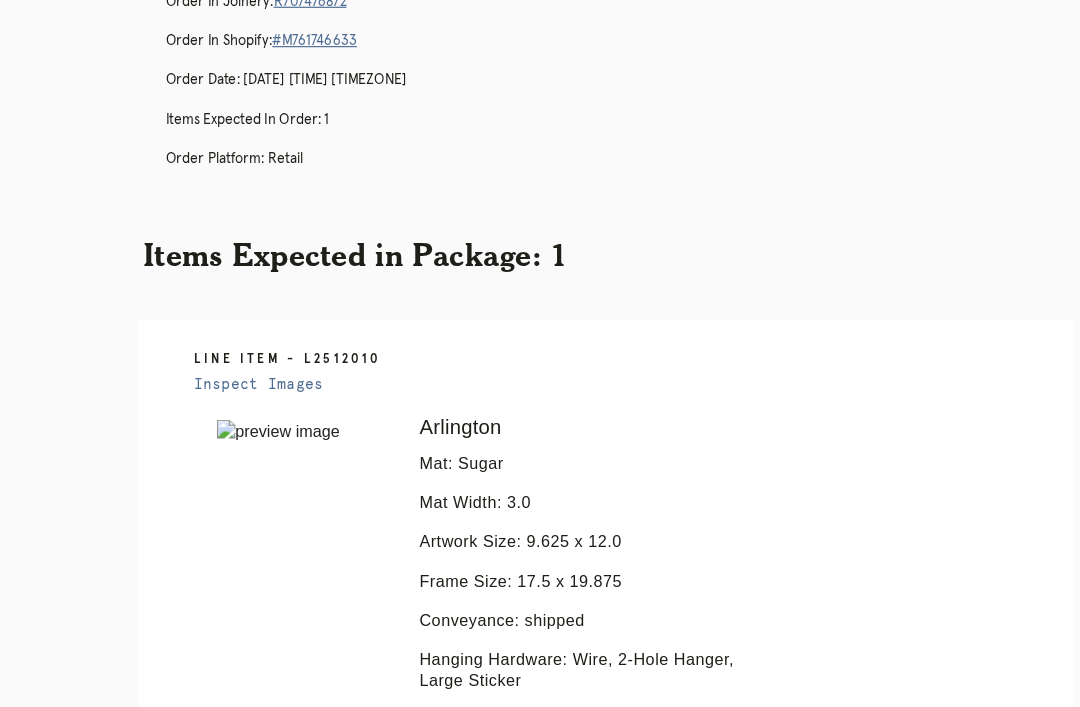 scroll, scrollTop: 0, scrollLeft: 0, axis: both 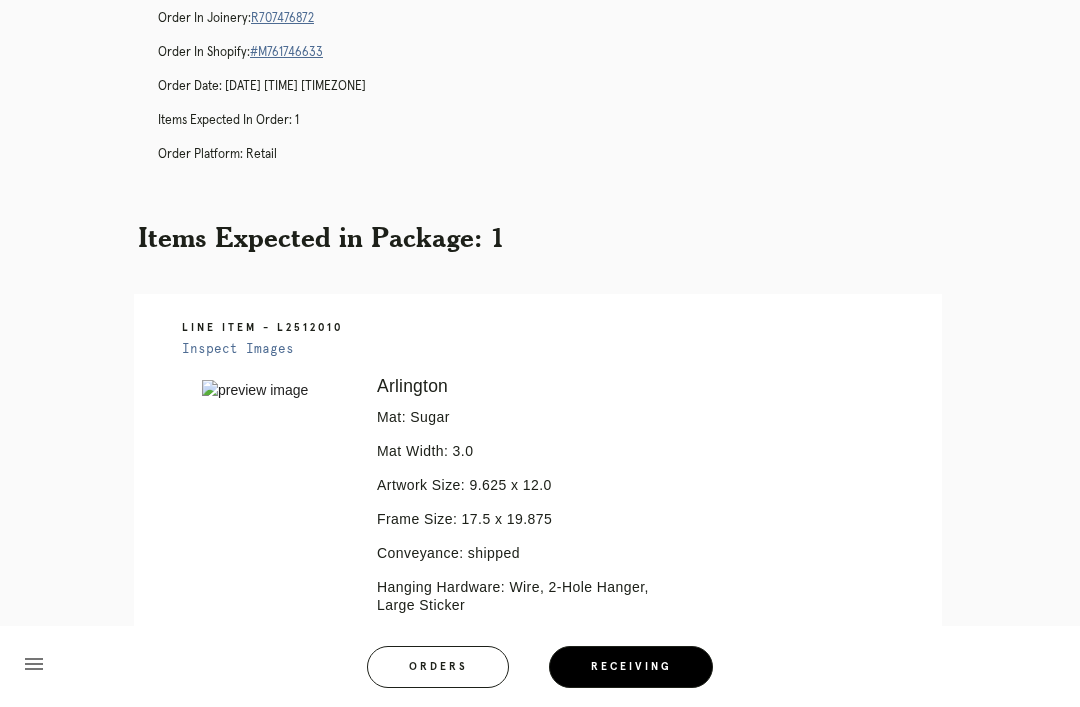 click on "Orders" at bounding box center (438, 667) 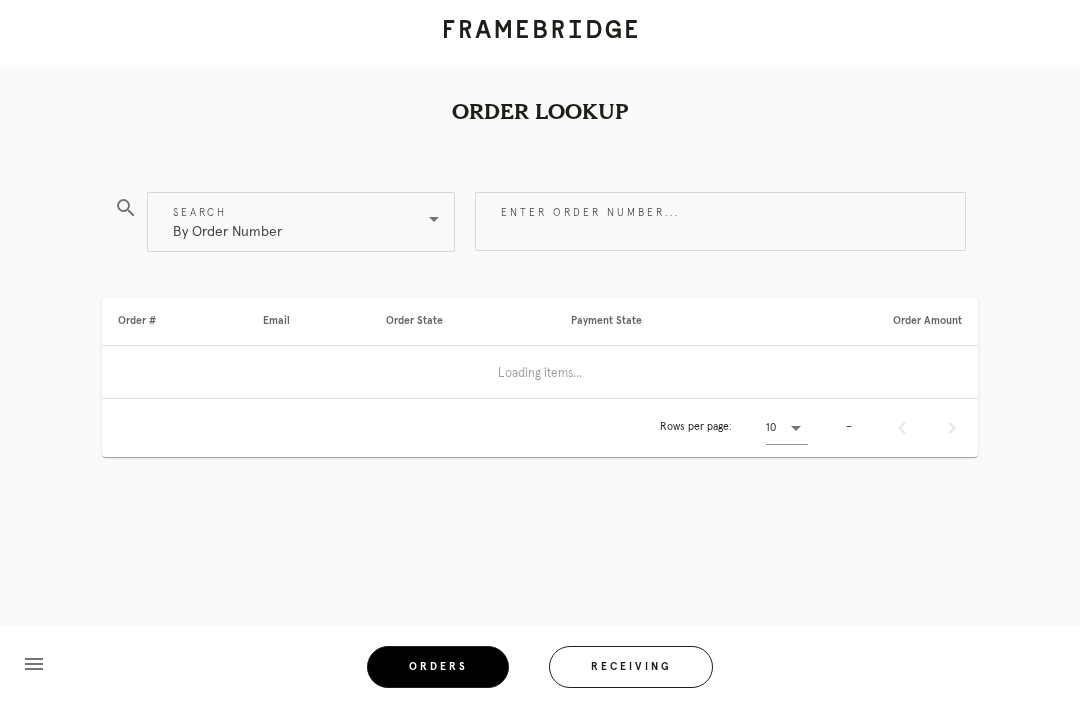 scroll, scrollTop: 64, scrollLeft: 0, axis: vertical 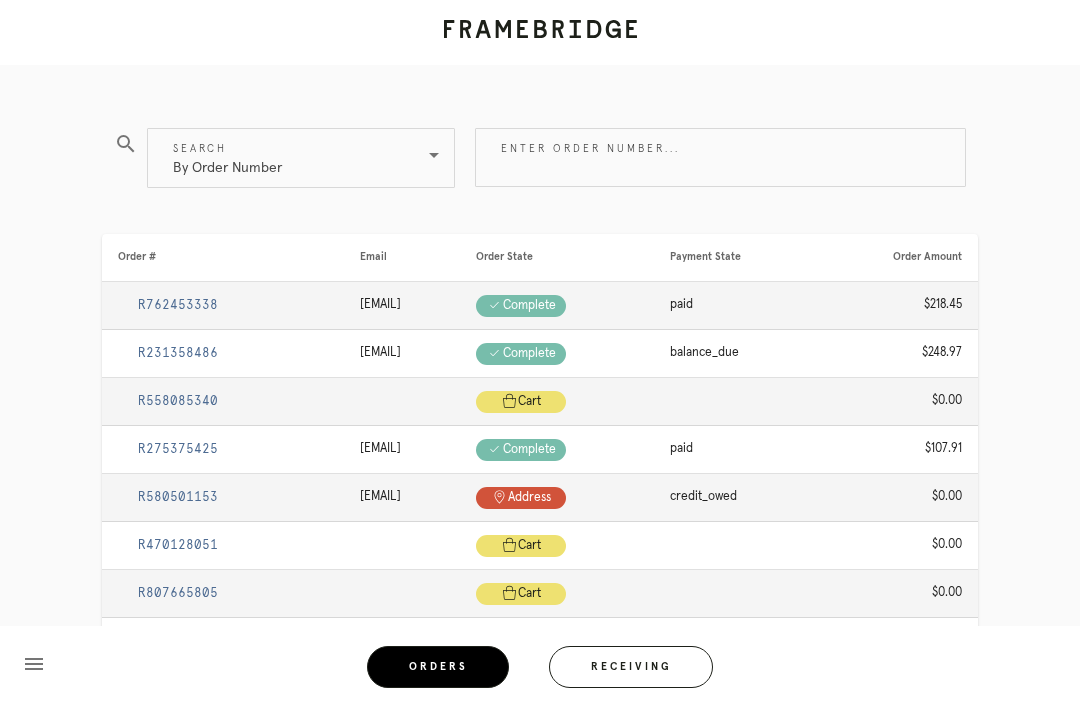 click on "Receiving" at bounding box center [631, 667] 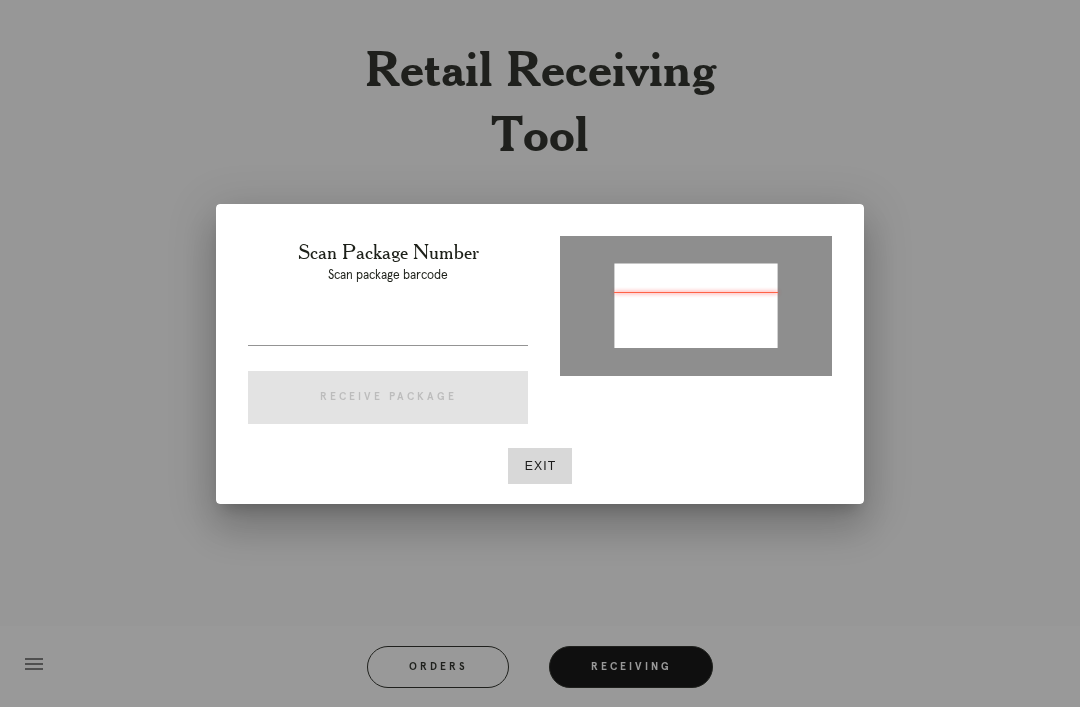 type on "P562415461118643" 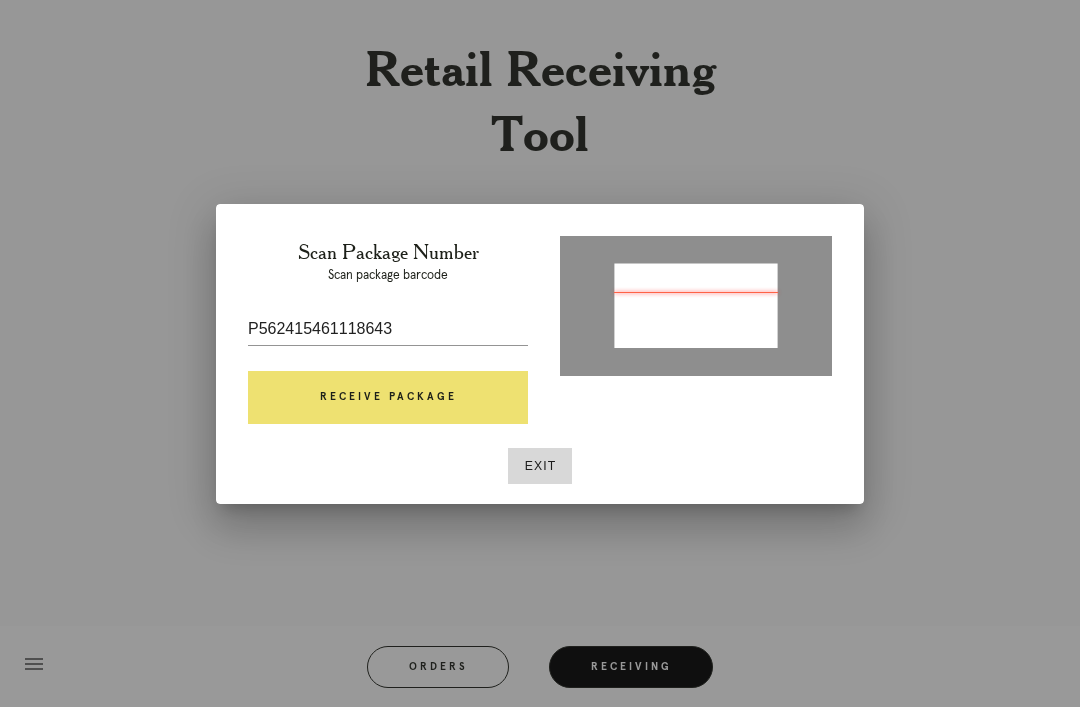 click on "Receive Package" at bounding box center [388, 398] 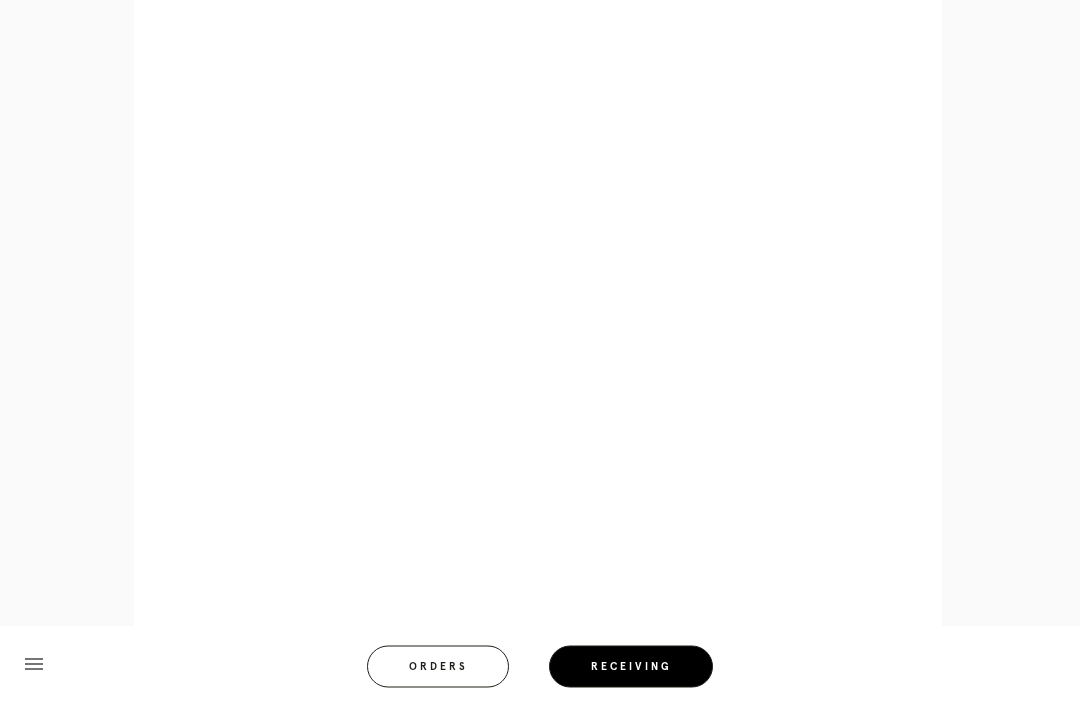 scroll, scrollTop: 892, scrollLeft: 0, axis: vertical 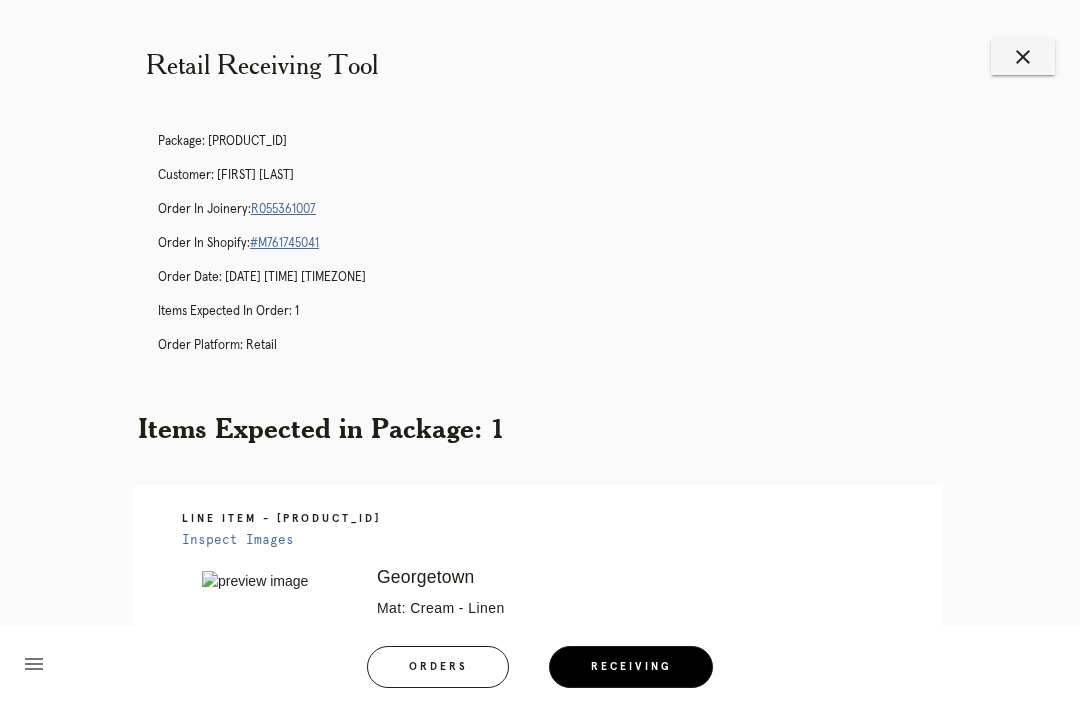 click on "Orders" at bounding box center [438, 667] 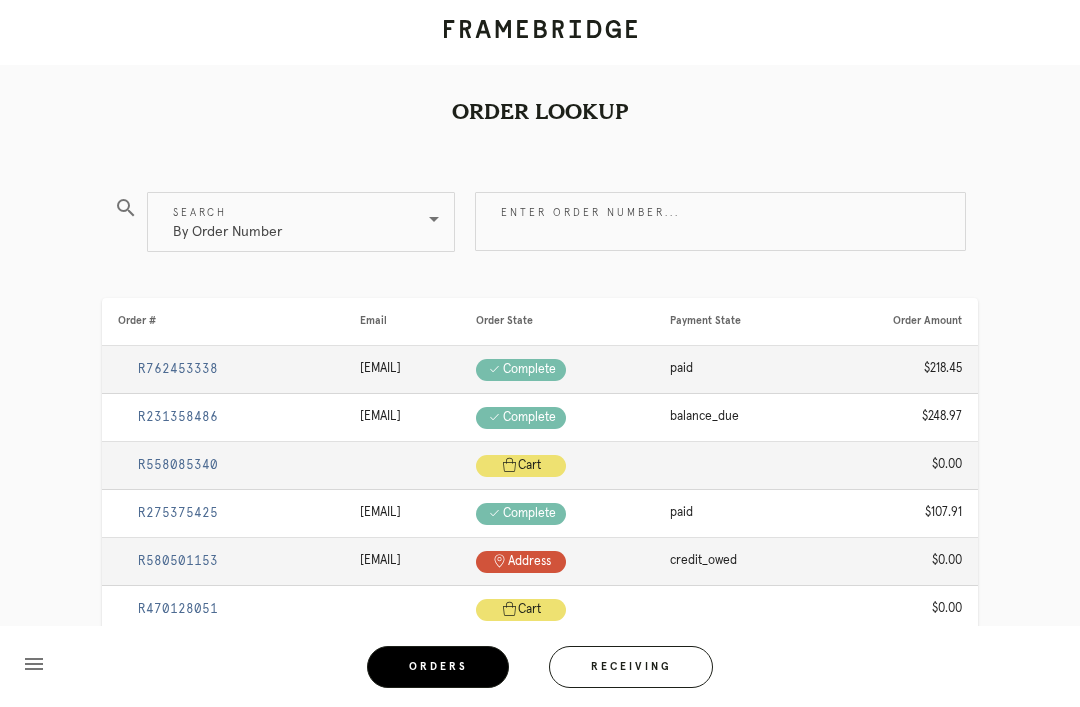 click on "Receiving" at bounding box center [631, 667] 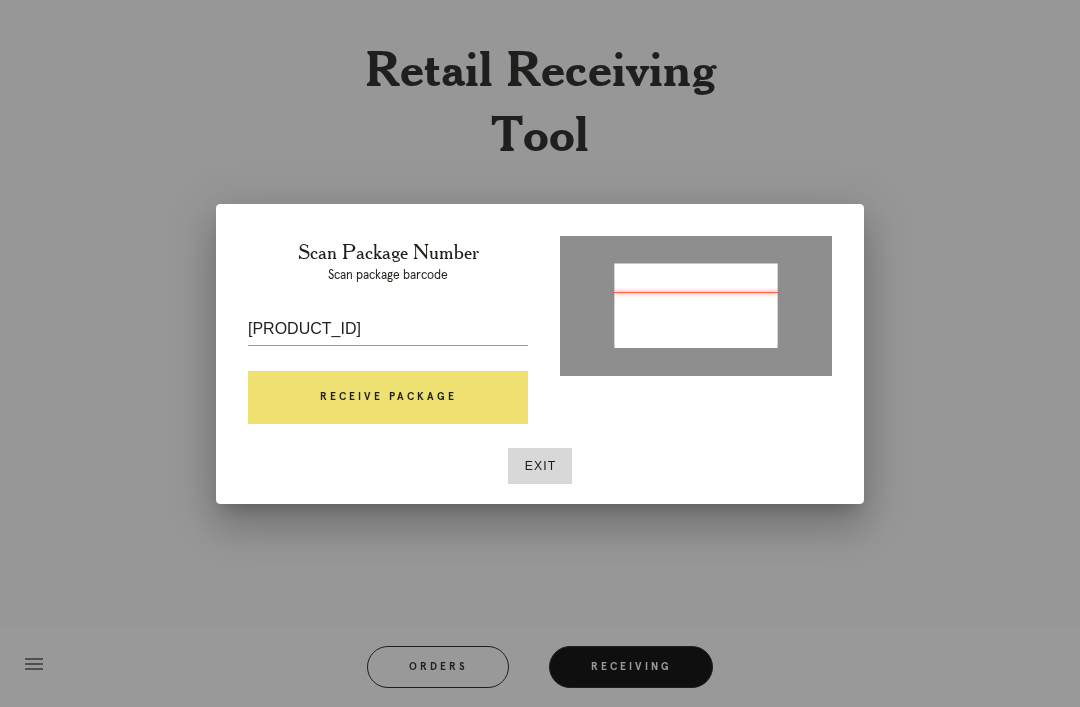 type on "[PRODUCT_ID]" 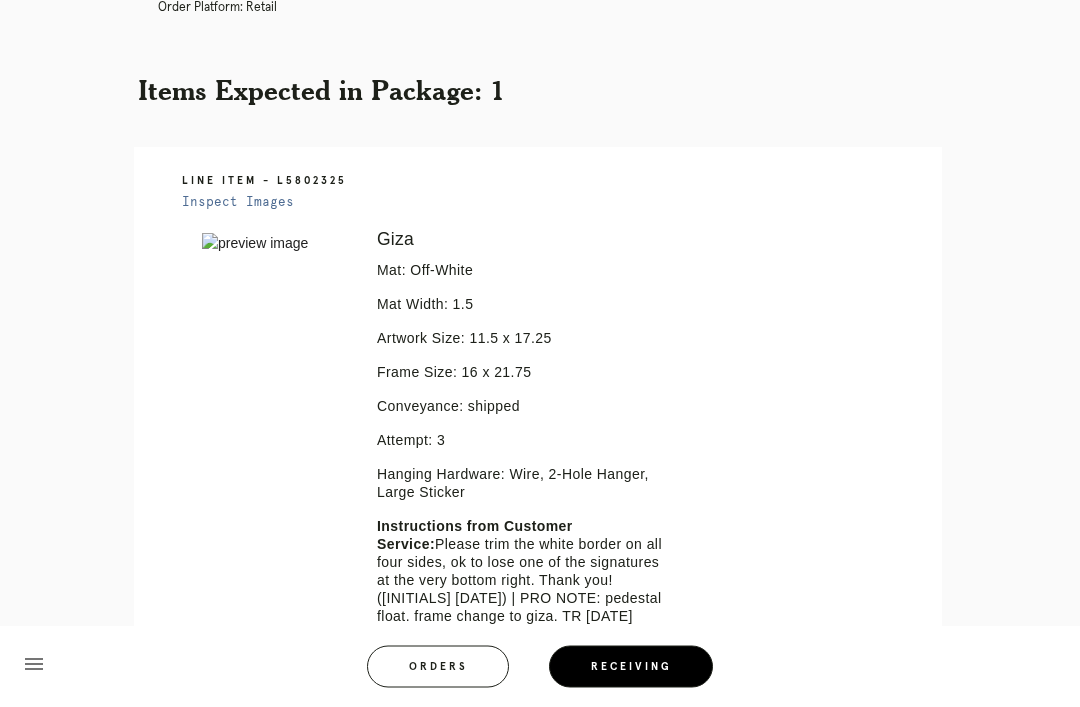scroll, scrollTop: 338, scrollLeft: 0, axis: vertical 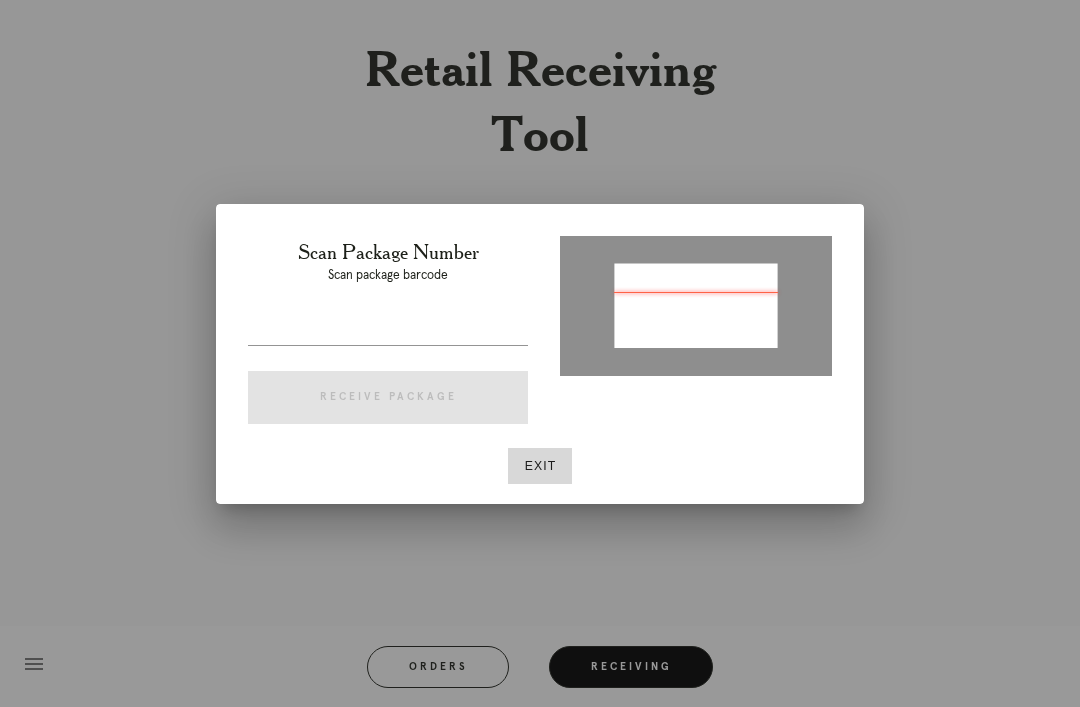 type on "[PRODUCT_ID]" 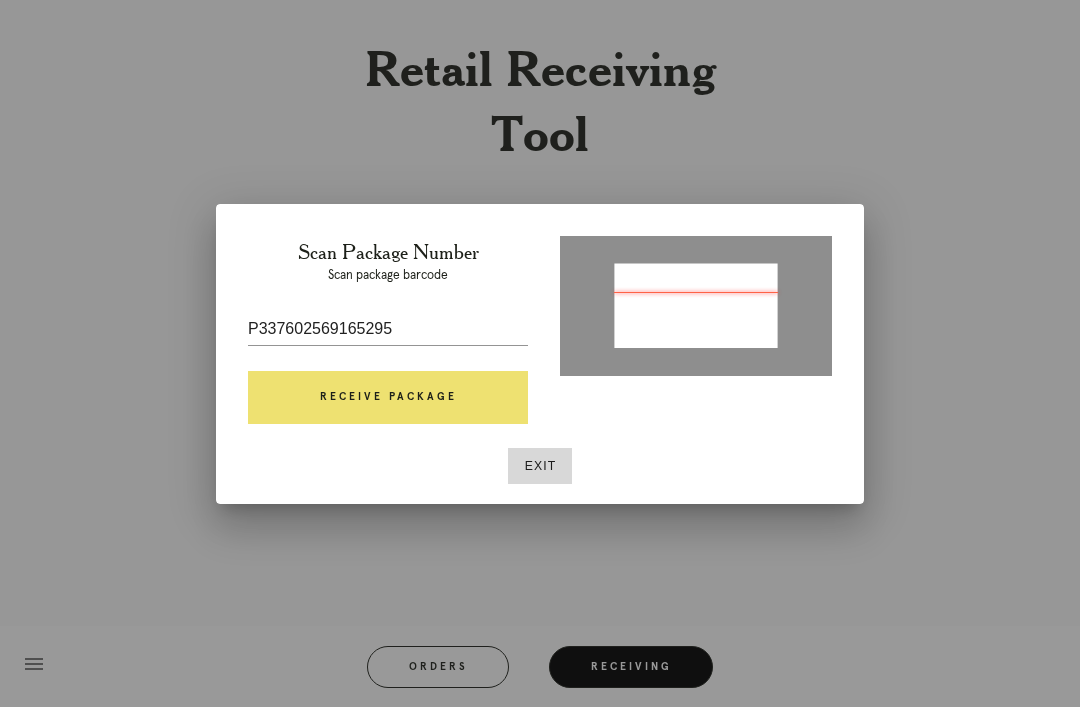 click on "Receive Package" at bounding box center [388, 398] 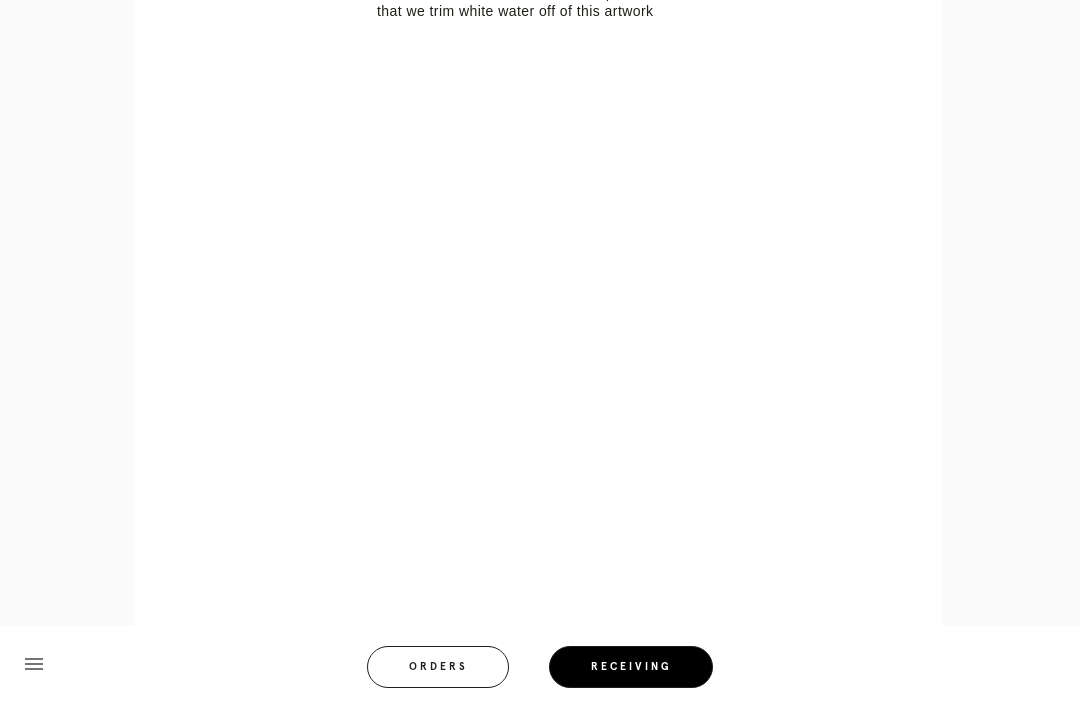 scroll, scrollTop: 1014, scrollLeft: 0, axis: vertical 